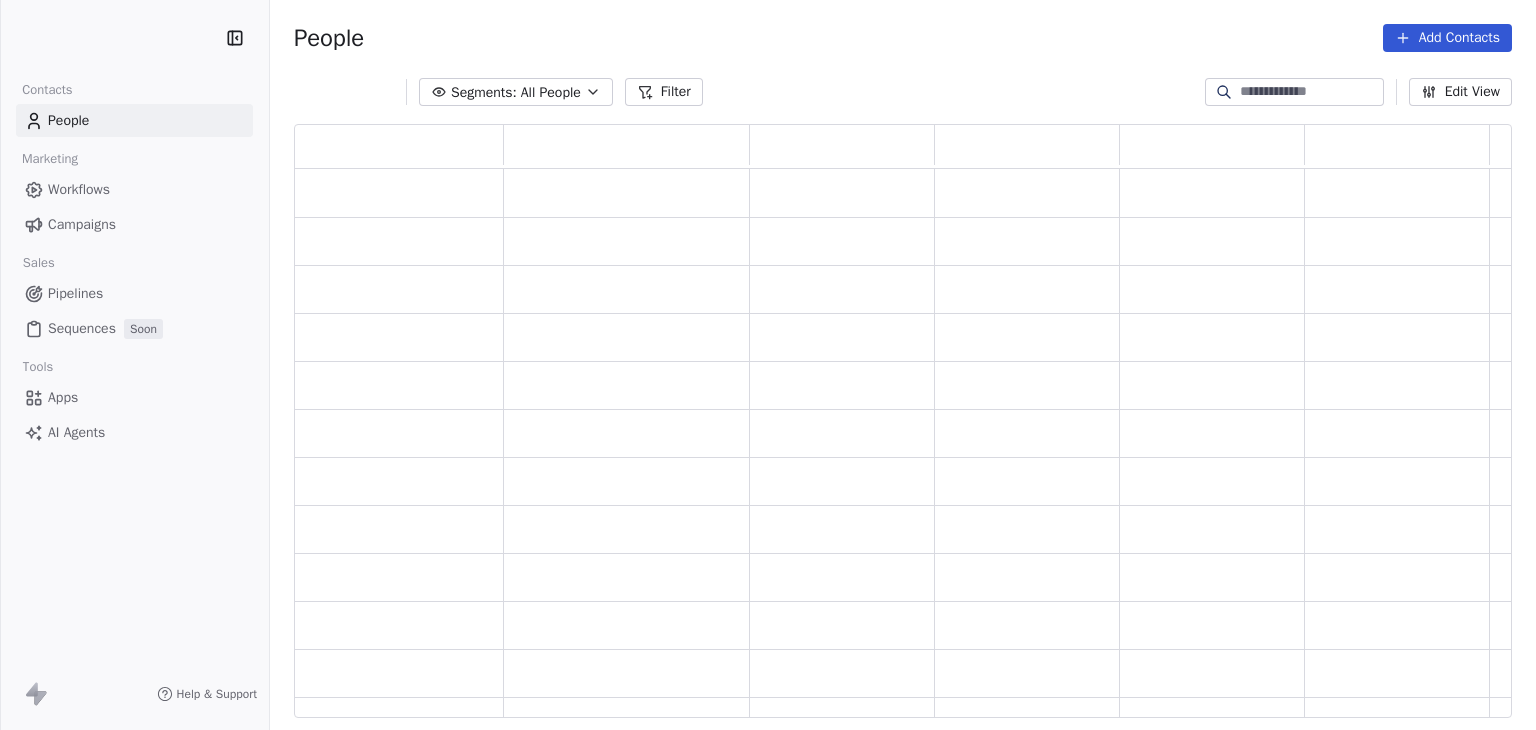 scroll, scrollTop: 0, scrollLeft: 0, axis: both 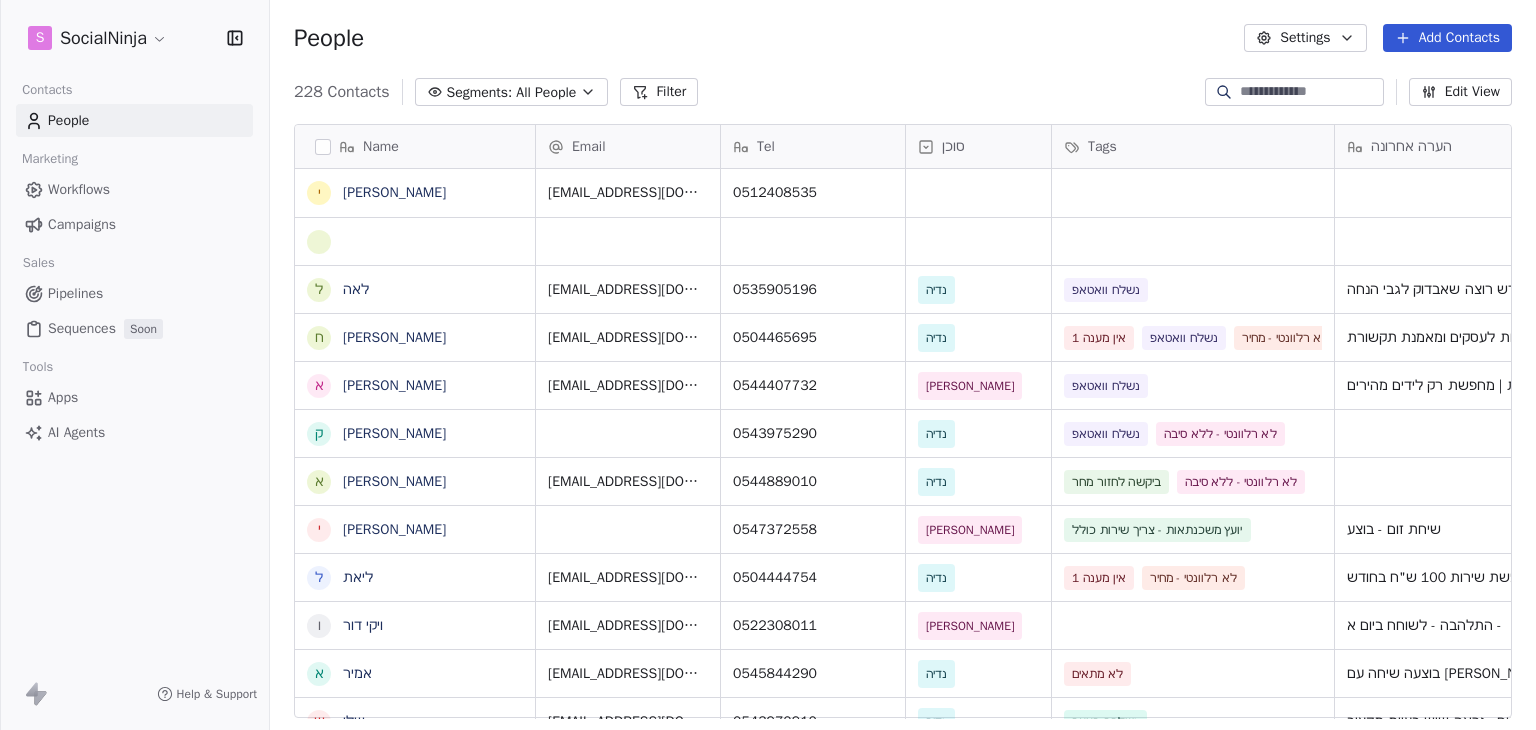 click on "Workflows" at bounding box center (79, 189) 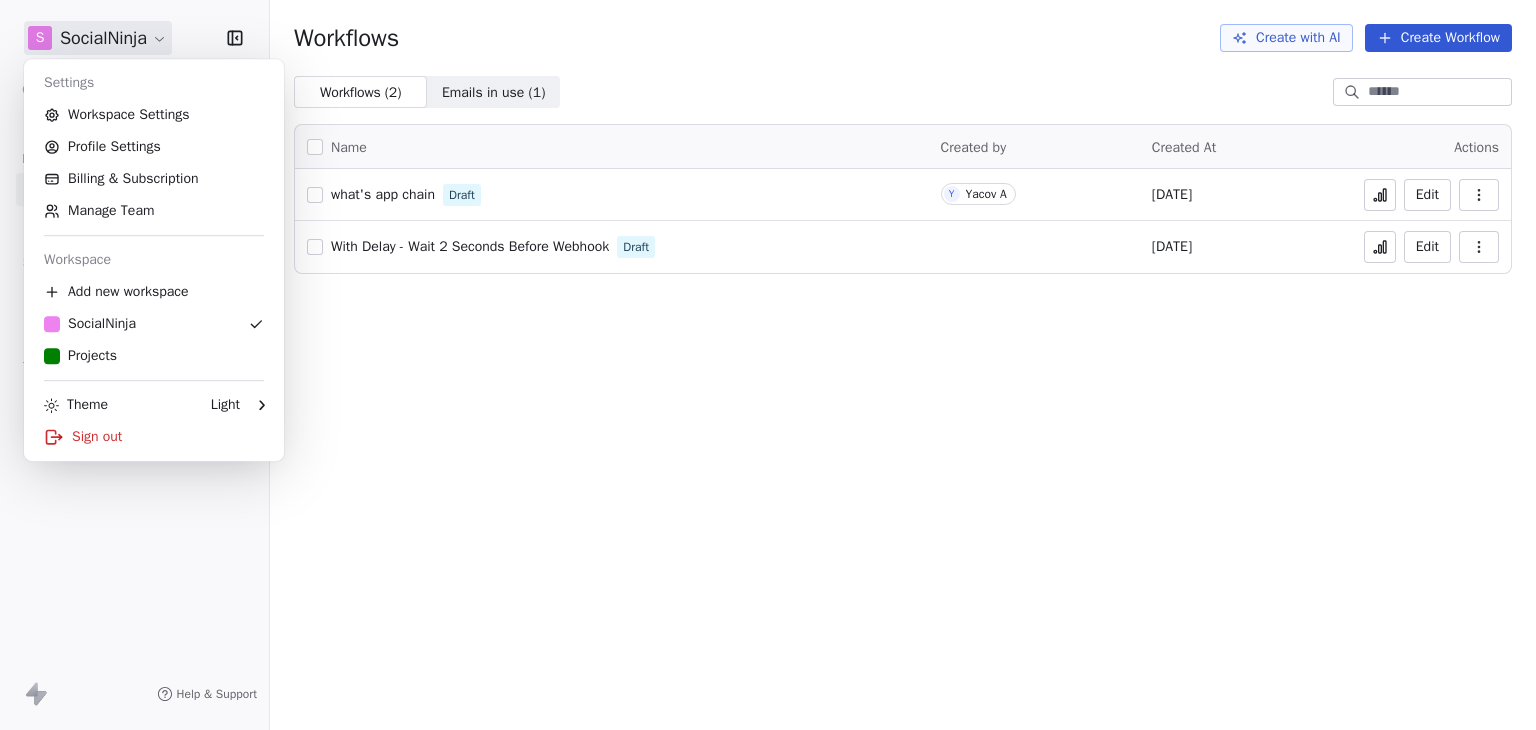 click on "S SocialNinja Contacts People Marketing Workflows Campaigns Sales Pipelines Sequences Soon Tools Apps AI Agents Help & Support Workflows  Create with AI  Create Workflow Workflows ( 2 ) Workflows ( 2 ) Emails in use ( 1 ) Emails in use ( 1 ) Name Created by Created At Actions what's app chain Draft Y Yacov A [DATE] Edit With Delay - Wait 2 Seconds Before Webhook Draft [DATE] Edit   Settings Workspace Settings Profile Settings Billing & Subscription Manage Team   Workspace Add new workspace SocialNinja Projects  Theme Light Sign out" at bounding box center [768, 365] 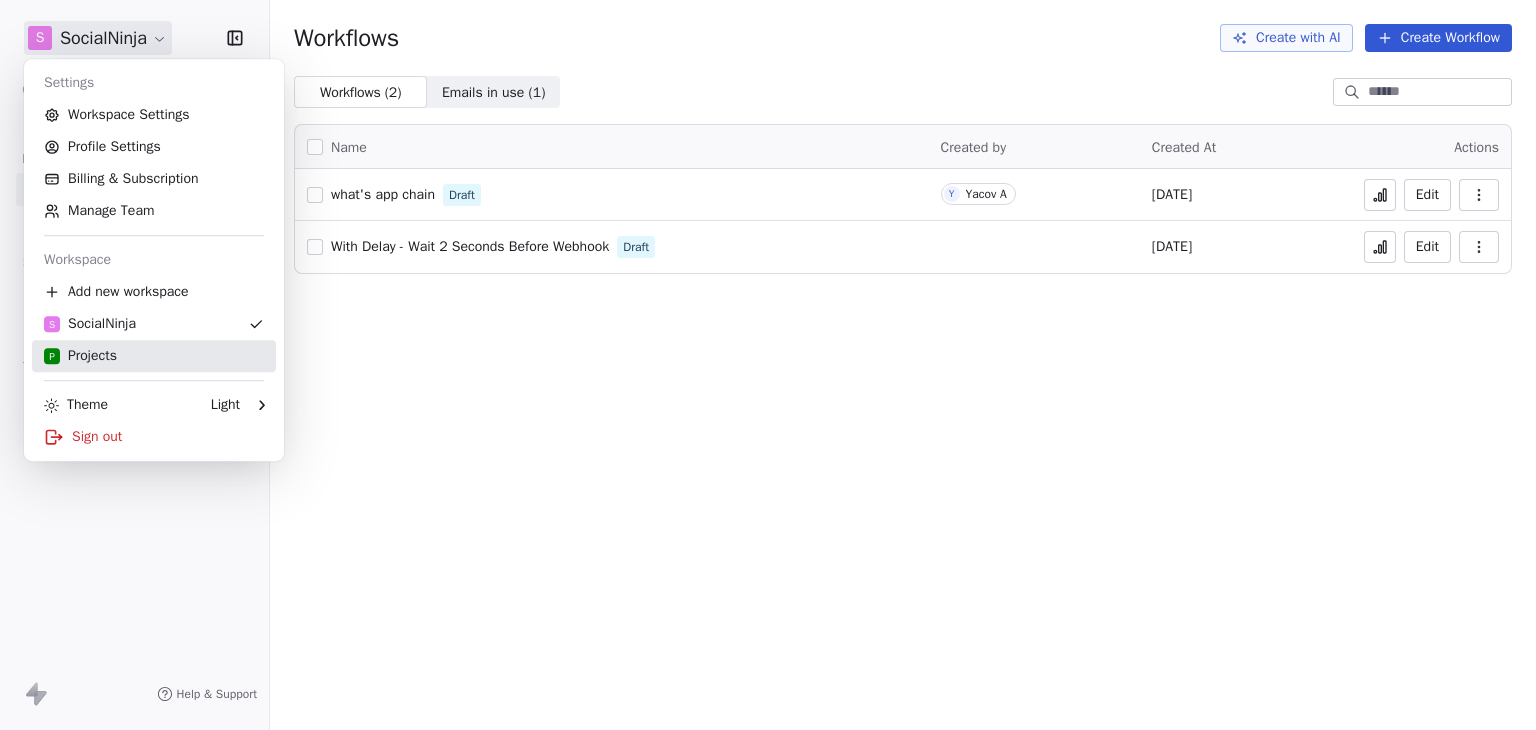 click on "P Projects" at bounding box center [80, 356] 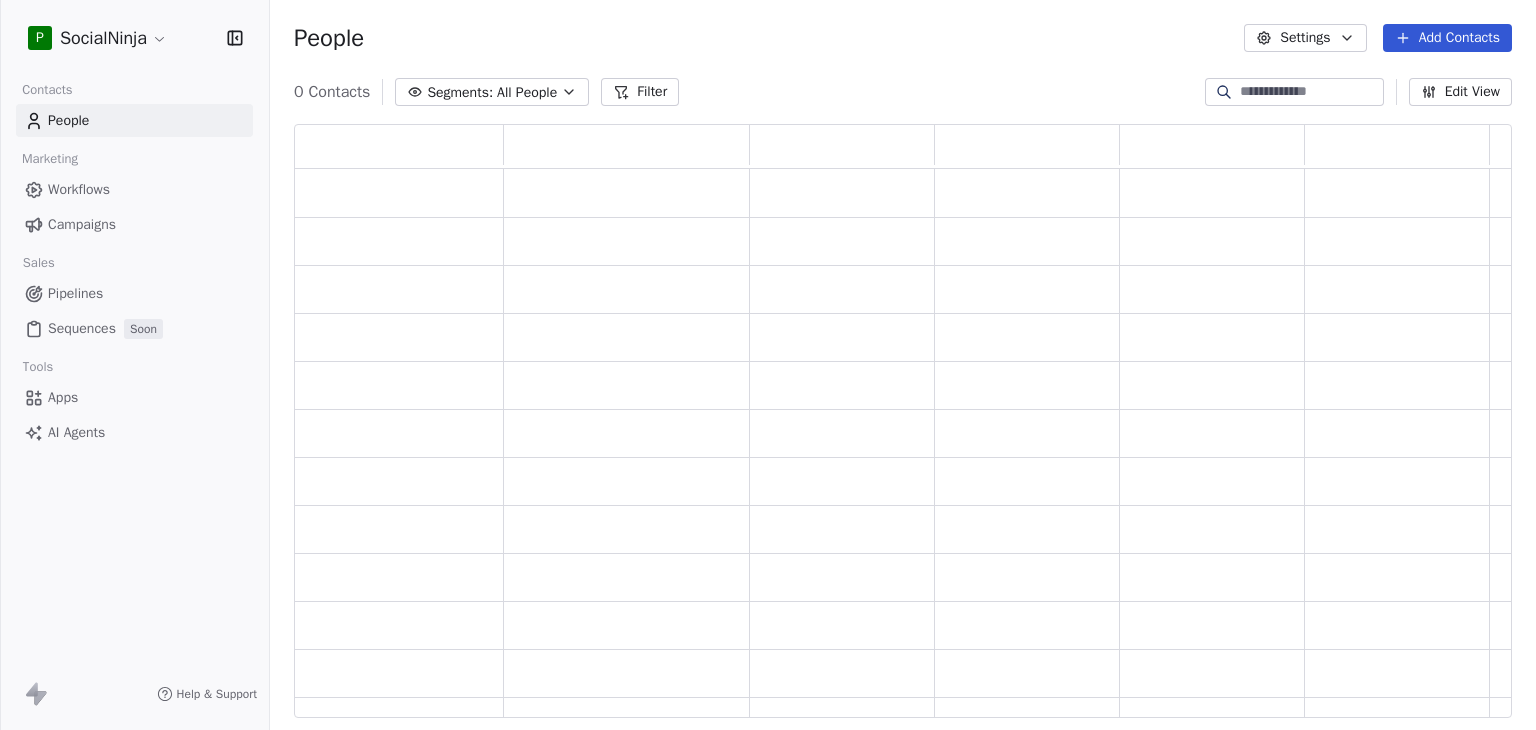 scroll, scrollTop: 16, scrollLeft: 16, axis: both 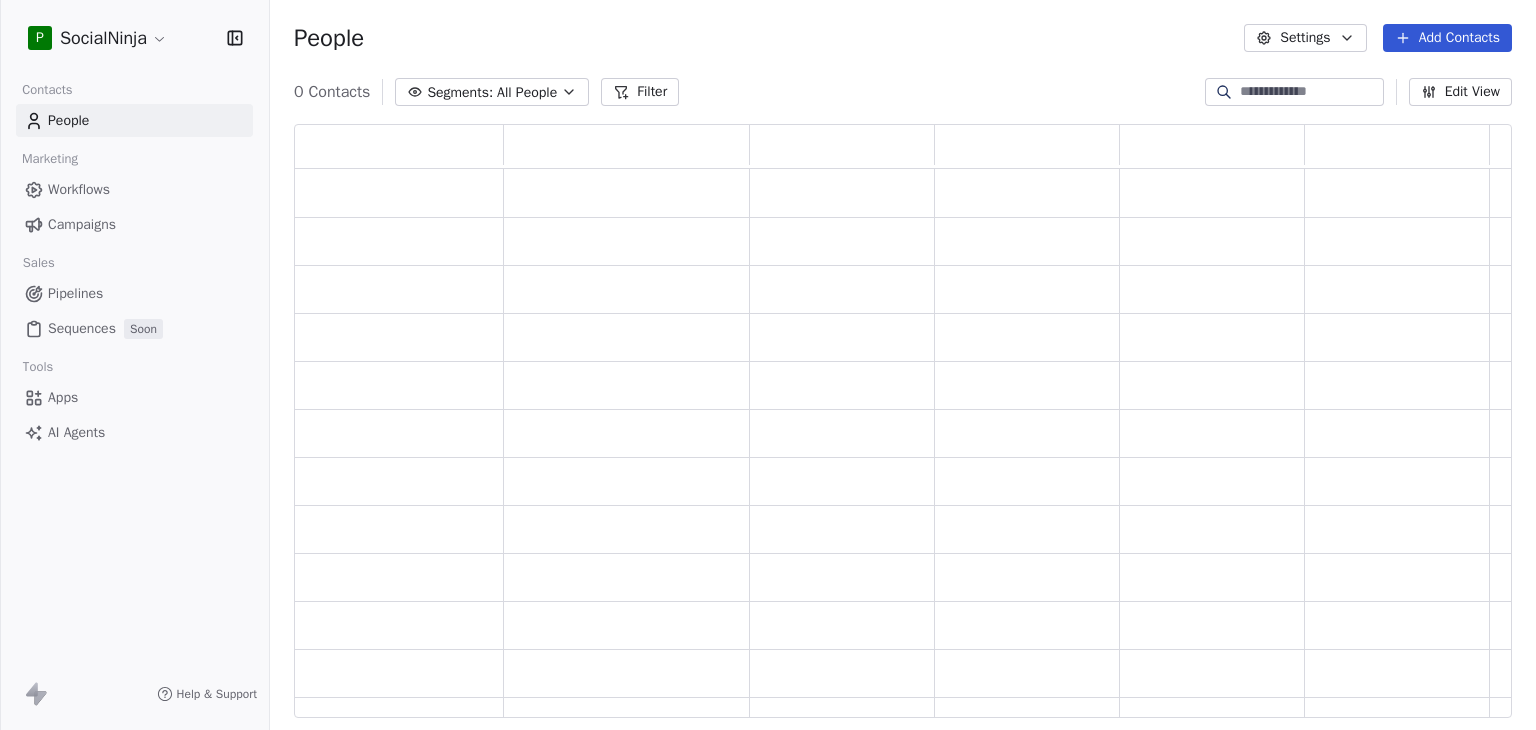 click on "Workflows" at bounding box center [79, 189] 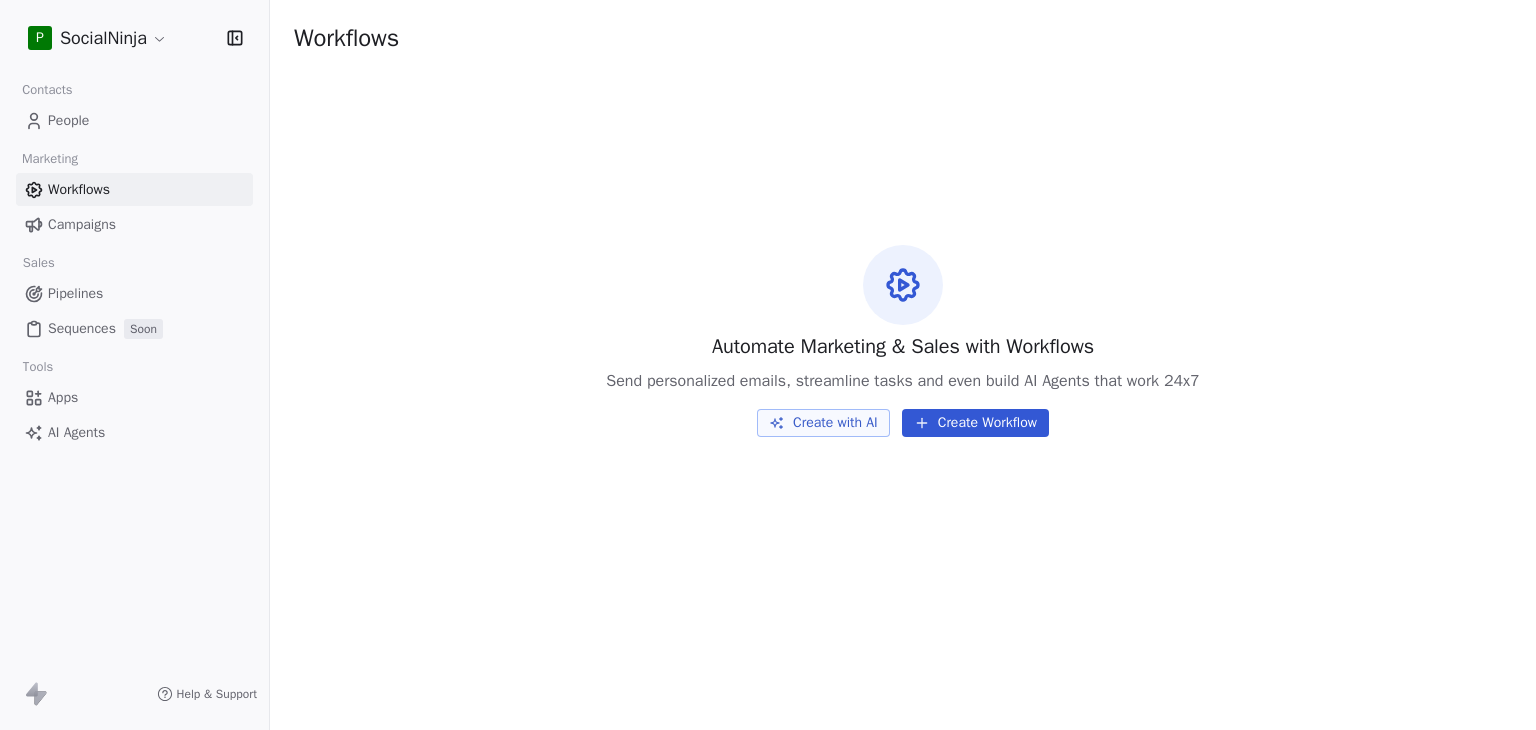 click on "P SocialNinja Contacts People Marketing Workflows Campaigns Sales Pipelines Sequences Soon Tools Apps AI Agents Help & Support Workflows Automate Marketing & Sales with Workflows Send personalized emails, streamline tasks and even build AI Agents that work 24x7  Create with AI  Create Workflow" at bounding box center (768, 365) 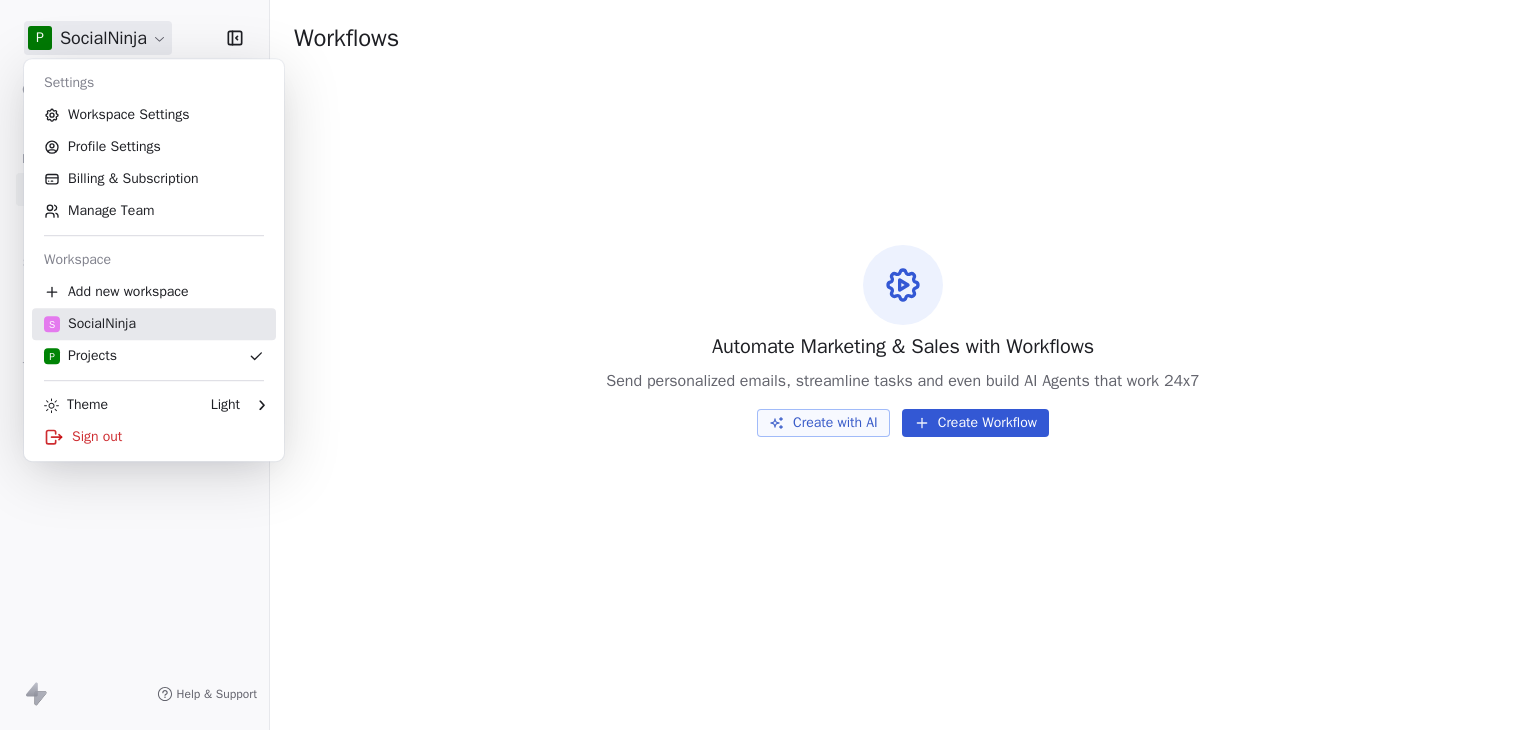 click on "S SocialNinja" at bounding box center [90, 324] 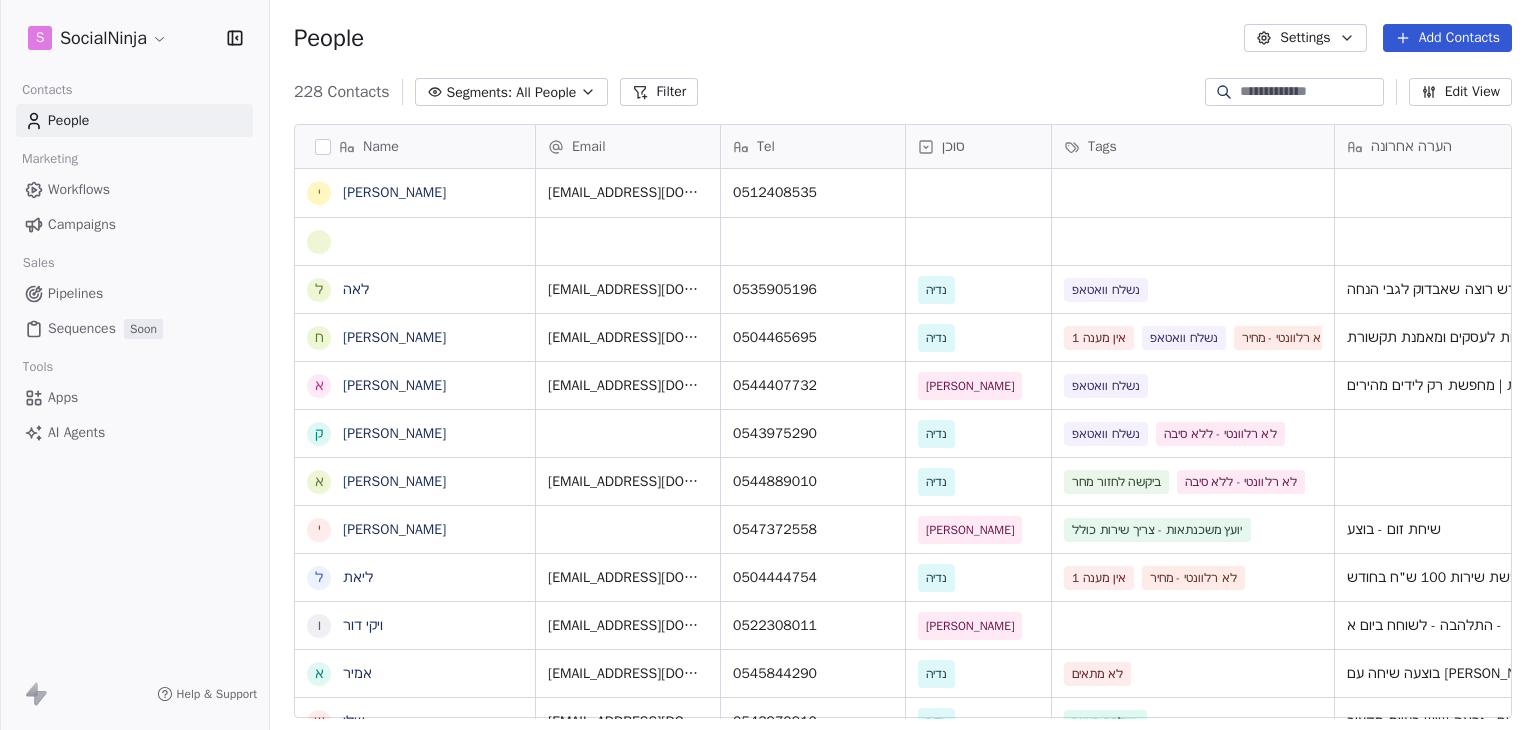 scroll, scrollTop: 16, scrollLeft: 16, axis: both 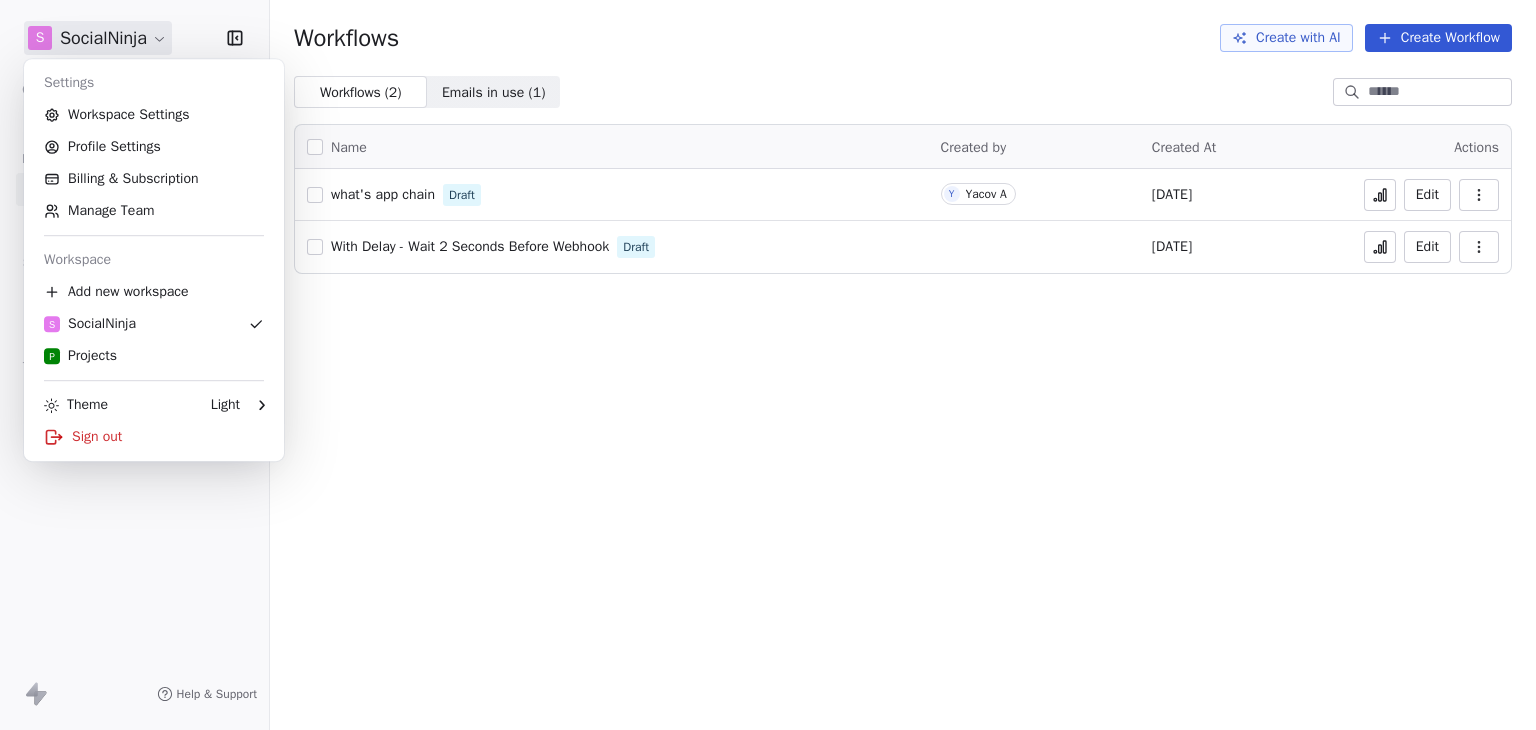click on "S SocialNinja Contacts People Marketing Workflows Campaigns Sales Pipelines Sequences Soon Tools Apps AI Agents Help & Support Workflows  Create with AI  Create Workflow Workflows ( 2 ) Workflows ( 2 ) Emails in use ( 1 ) Emails in use ( 1 ) Name Created by Created At Actions what's app chain Draft Y Yacov A [DATE] Edit With Delay - Wait 2 Seconds Before Webhook Draft [DATE] Edit   Settings Workspace Settings Profile Settings Billing & Subscription Manage Team   Workspace Add new workspace S SocialNinja P Projects  Theme Light Sign out" at bounding box center [768, 365] 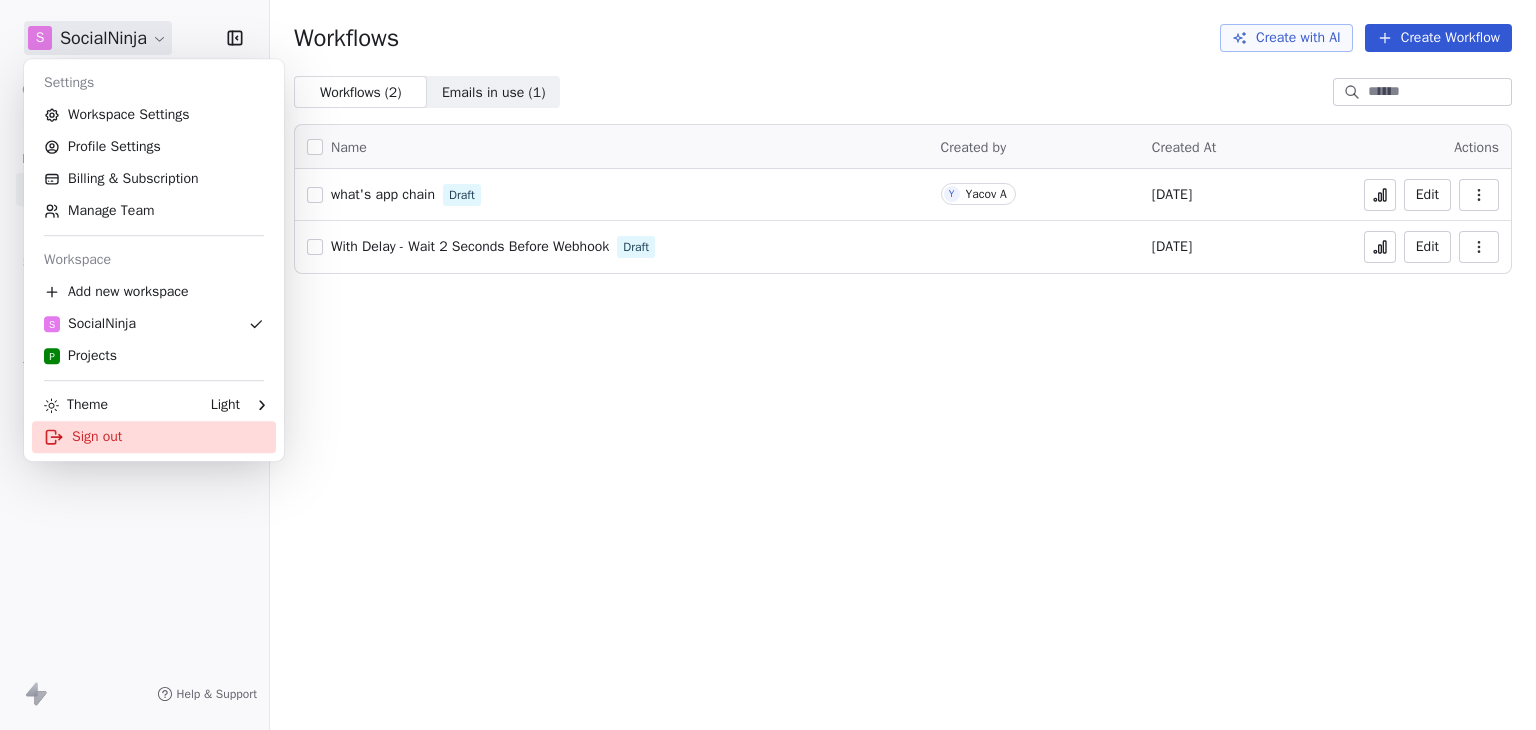 click on "Sign out" at bounding box center (154, 437) 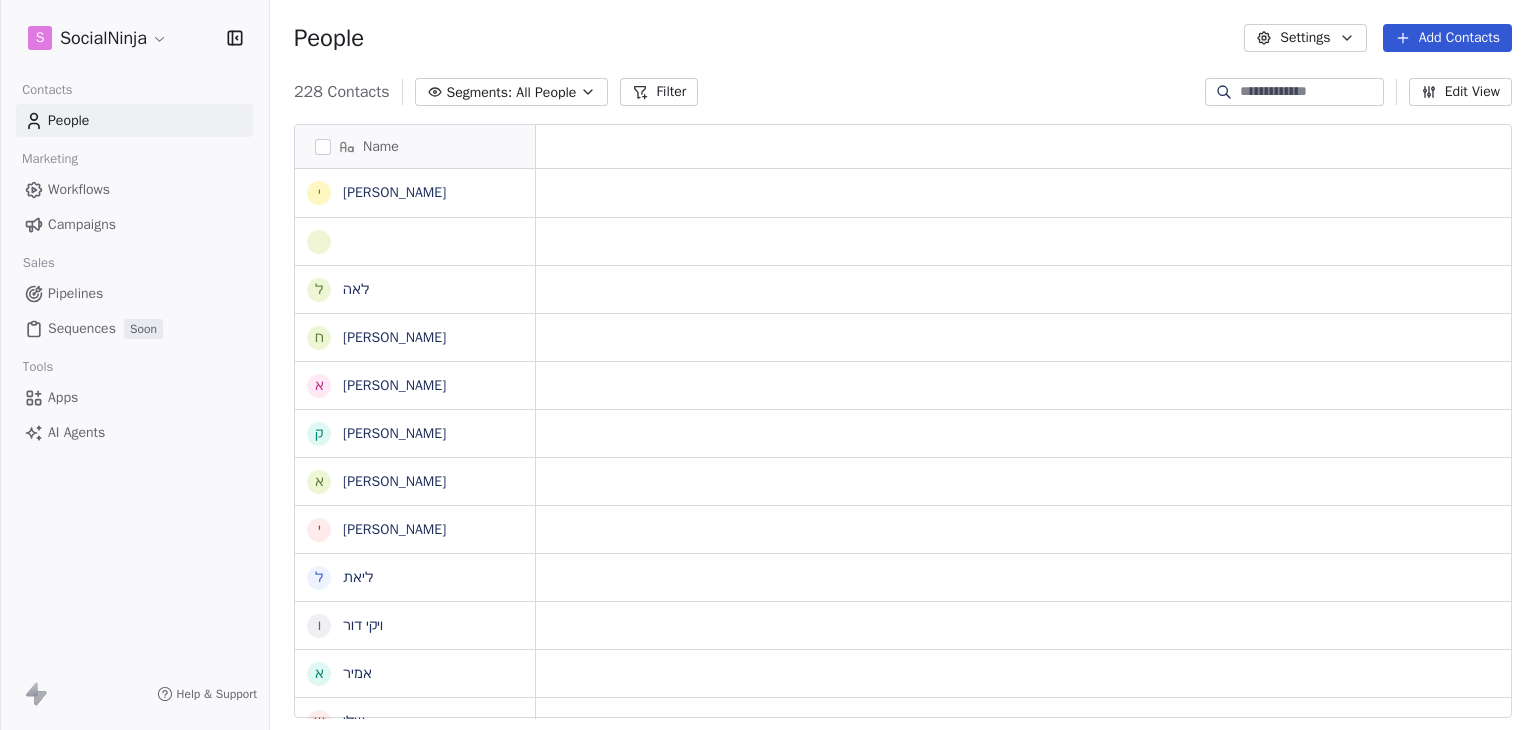 scroll, scrollTop: 0, scrollLeft: 0, axis: both 